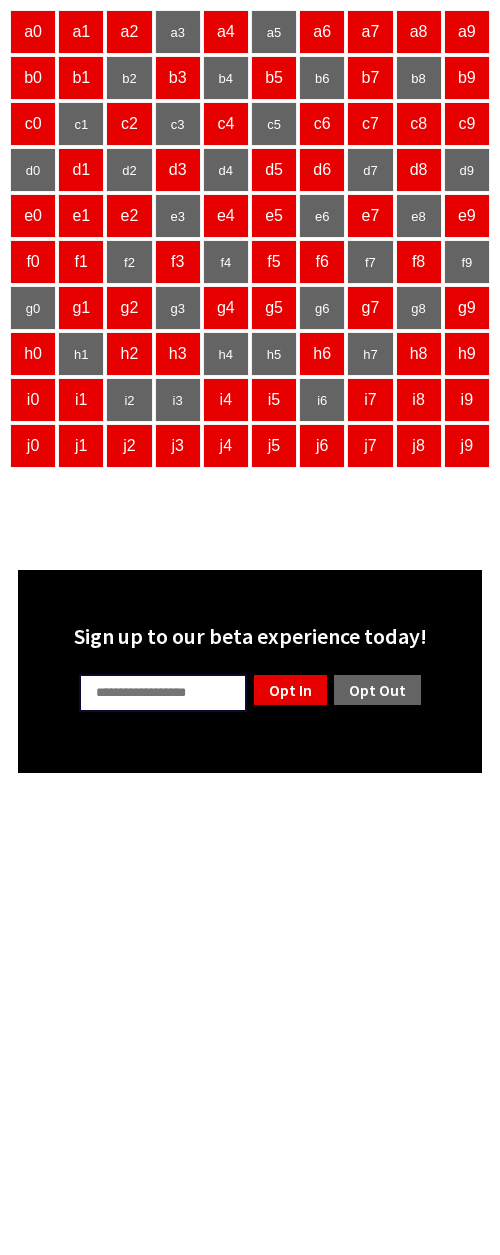 scroll, scrollTop: 0, scrollLeft: 0, axis: both 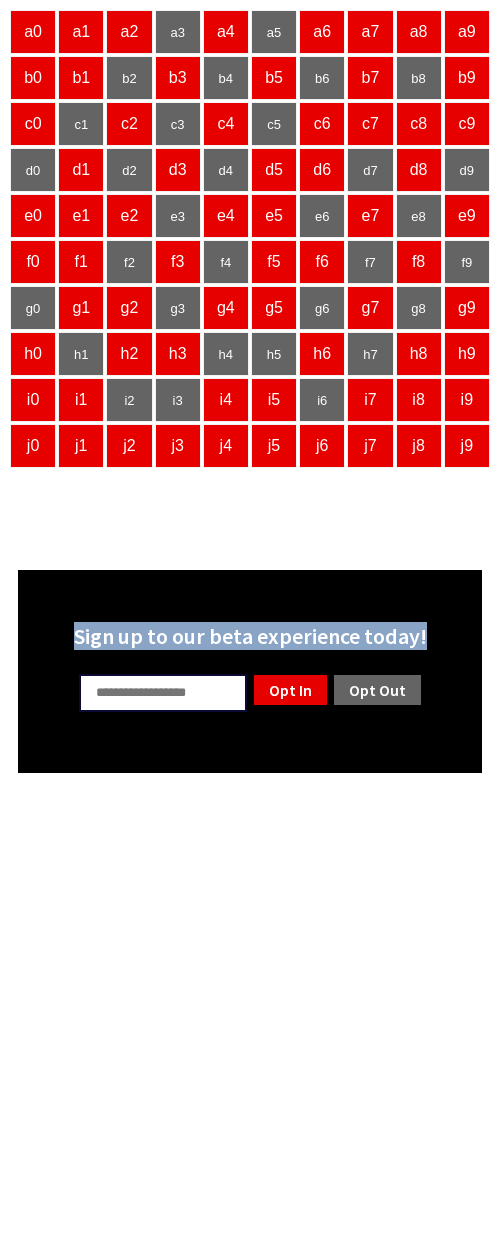 drag, startPoint x: 75, startPoint y: 639, endPoint x: 456, endPoint y: 630, distance: 381.1063 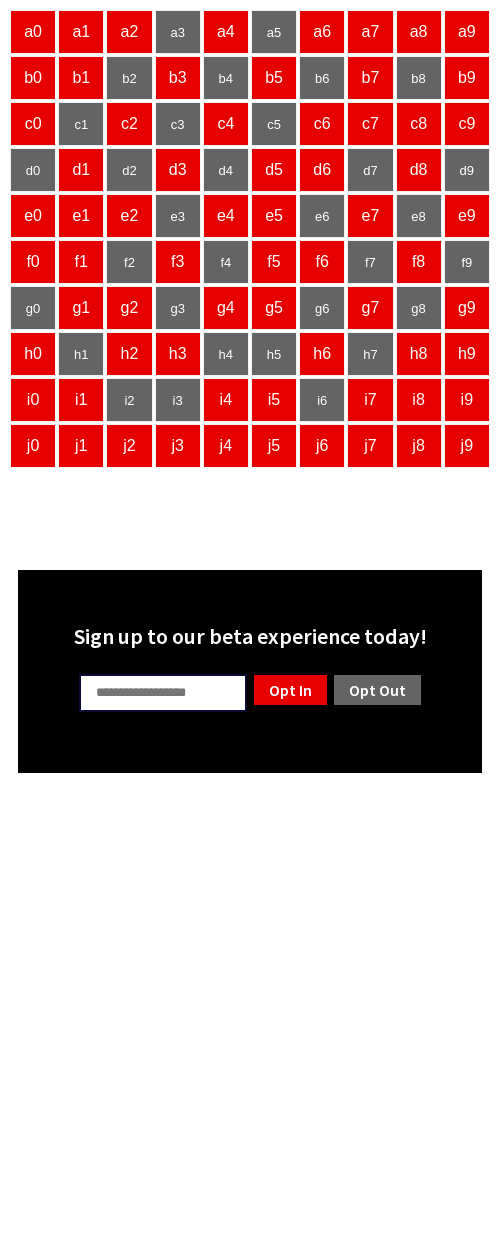 click at bounding box center (163, 693) 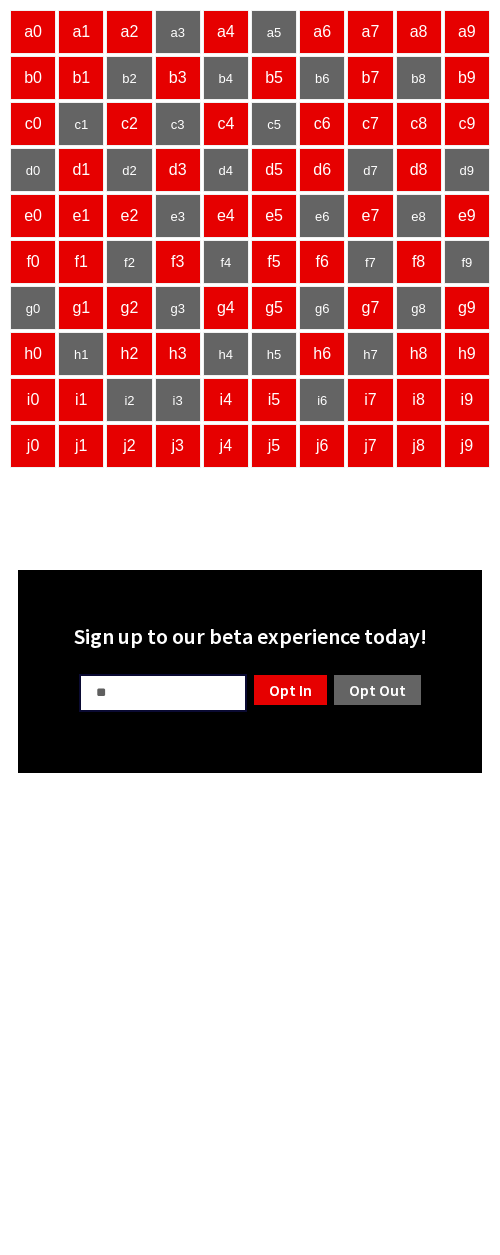 type on "**" 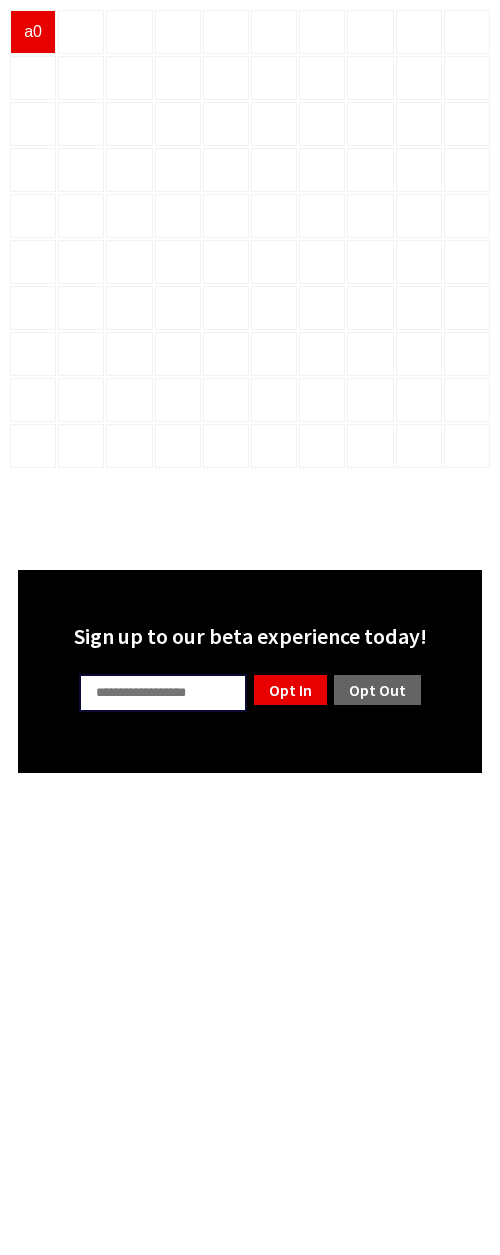 scroll, scrollTop: 0, scrollLeft: 0, axis: both 